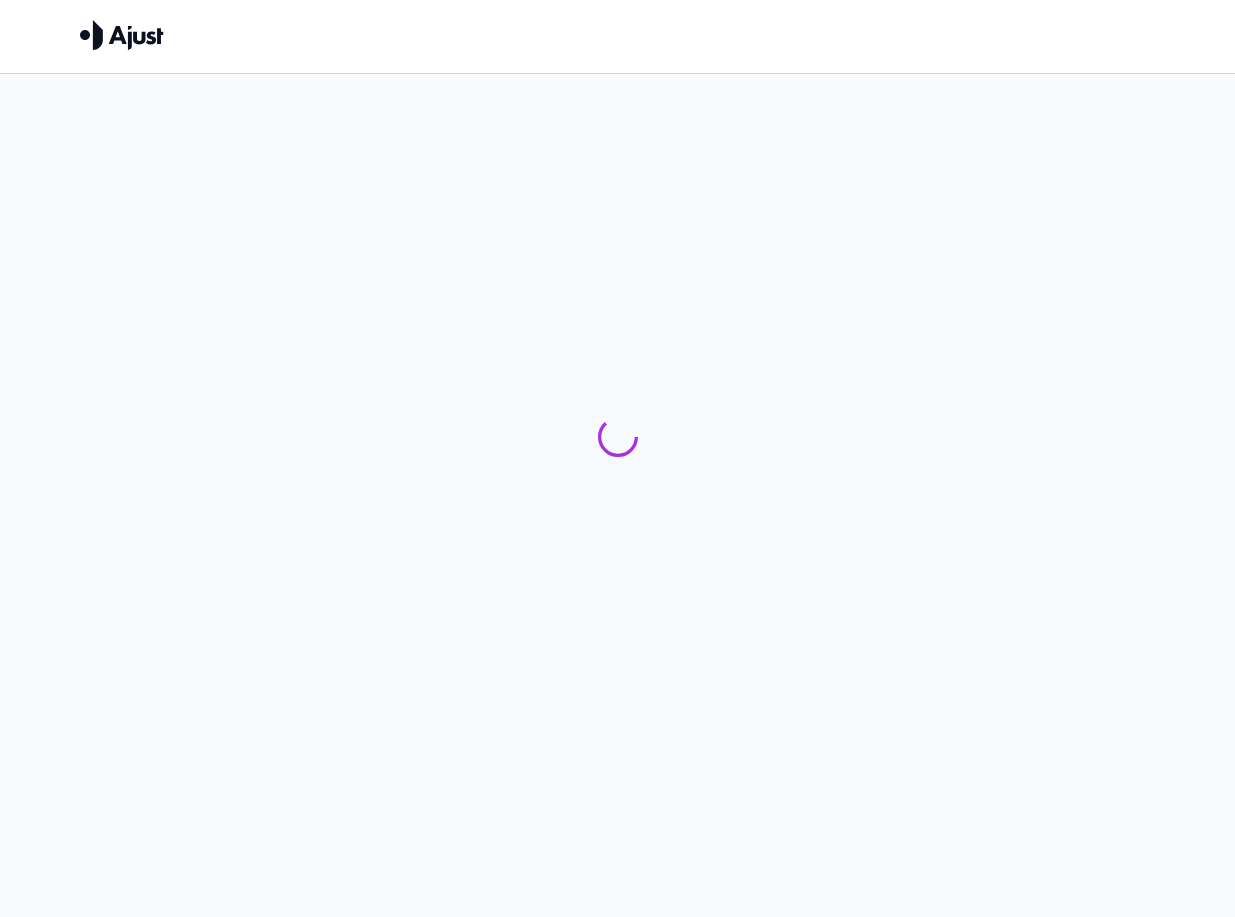 scroll, scrollTop: 0, scrollLeft: 0, axis: both 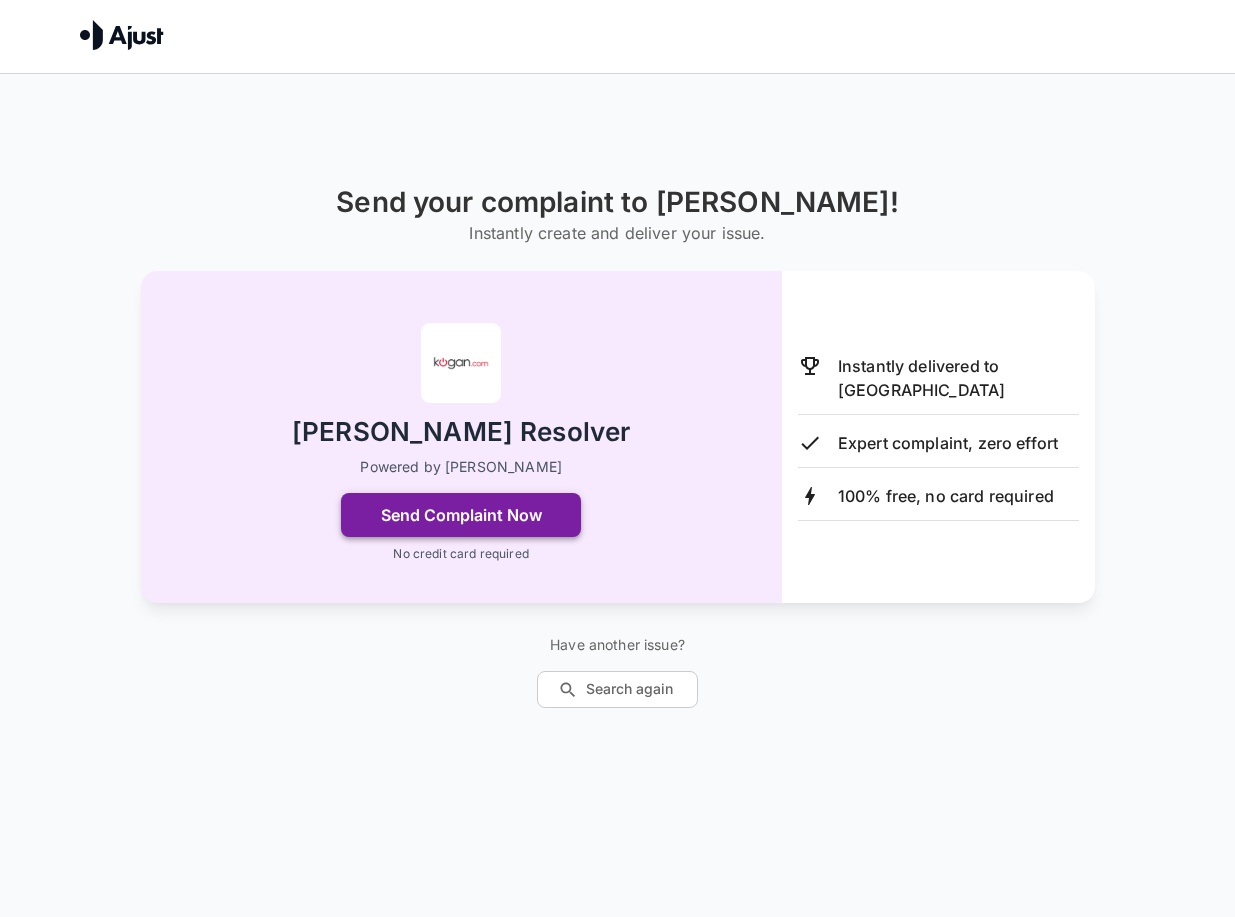 click on "Send Complaint Now" at bounding box center [461, 515] 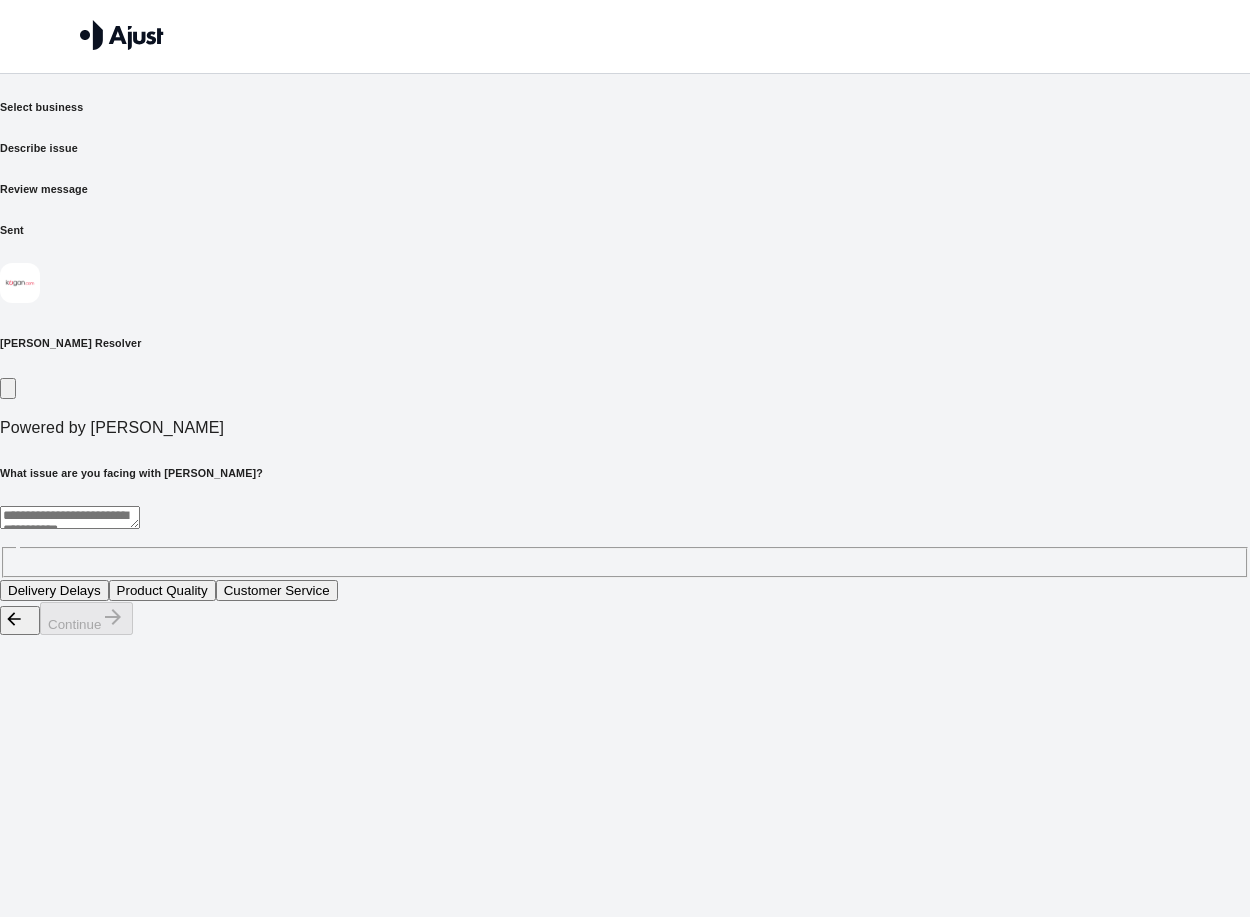 click at bounding box center (70, 517) 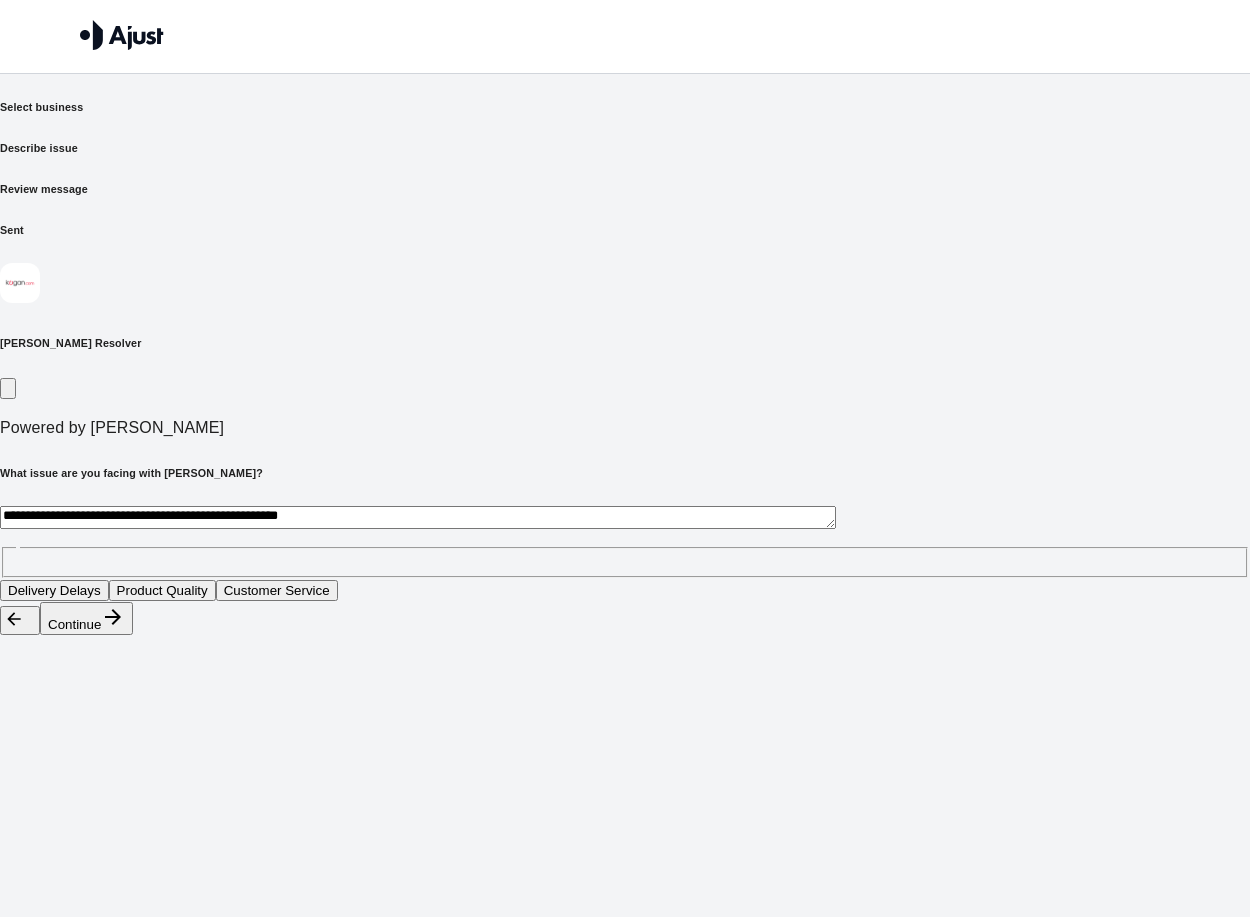 click on "**********" at bounding box center (418, 517) 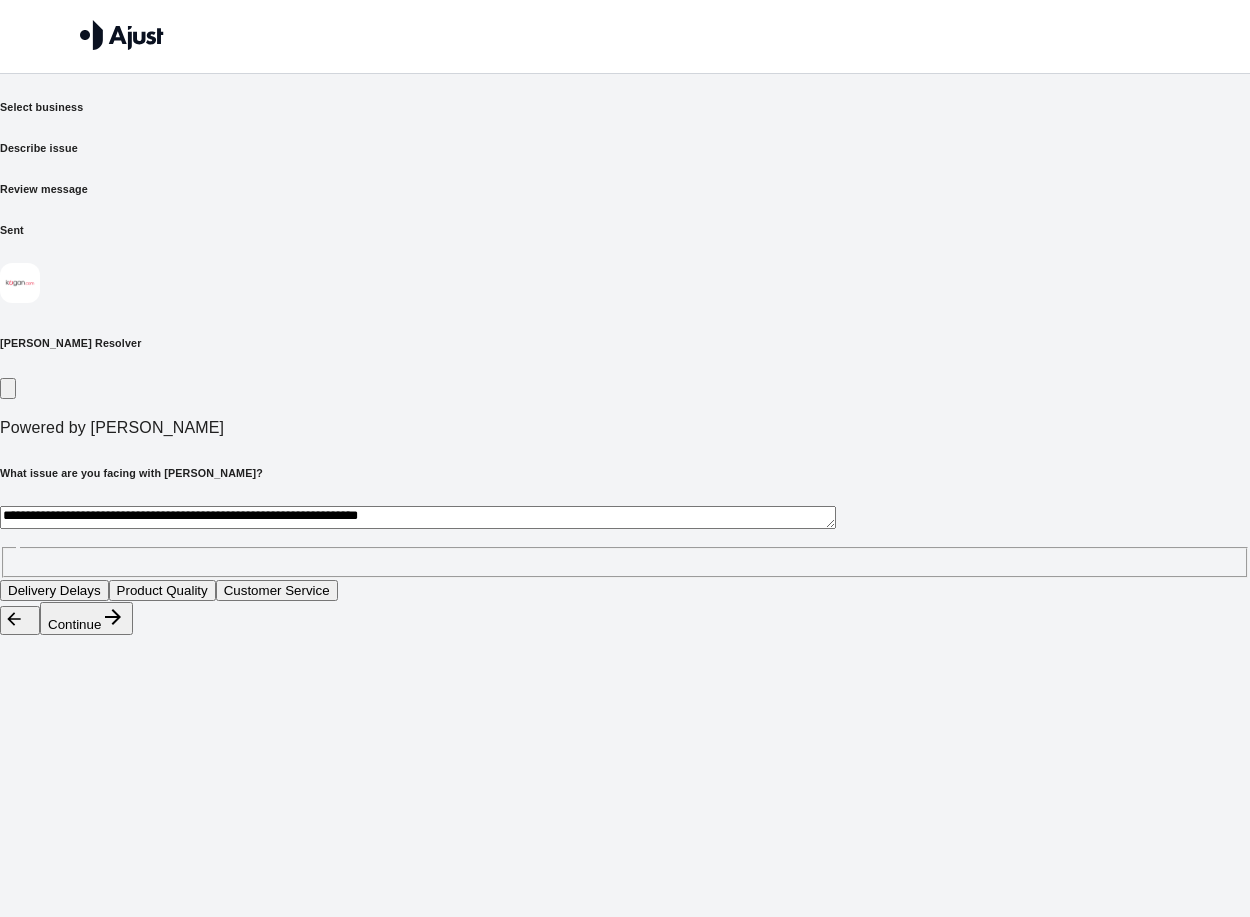click on "**********" at bounding box center (418, 517) 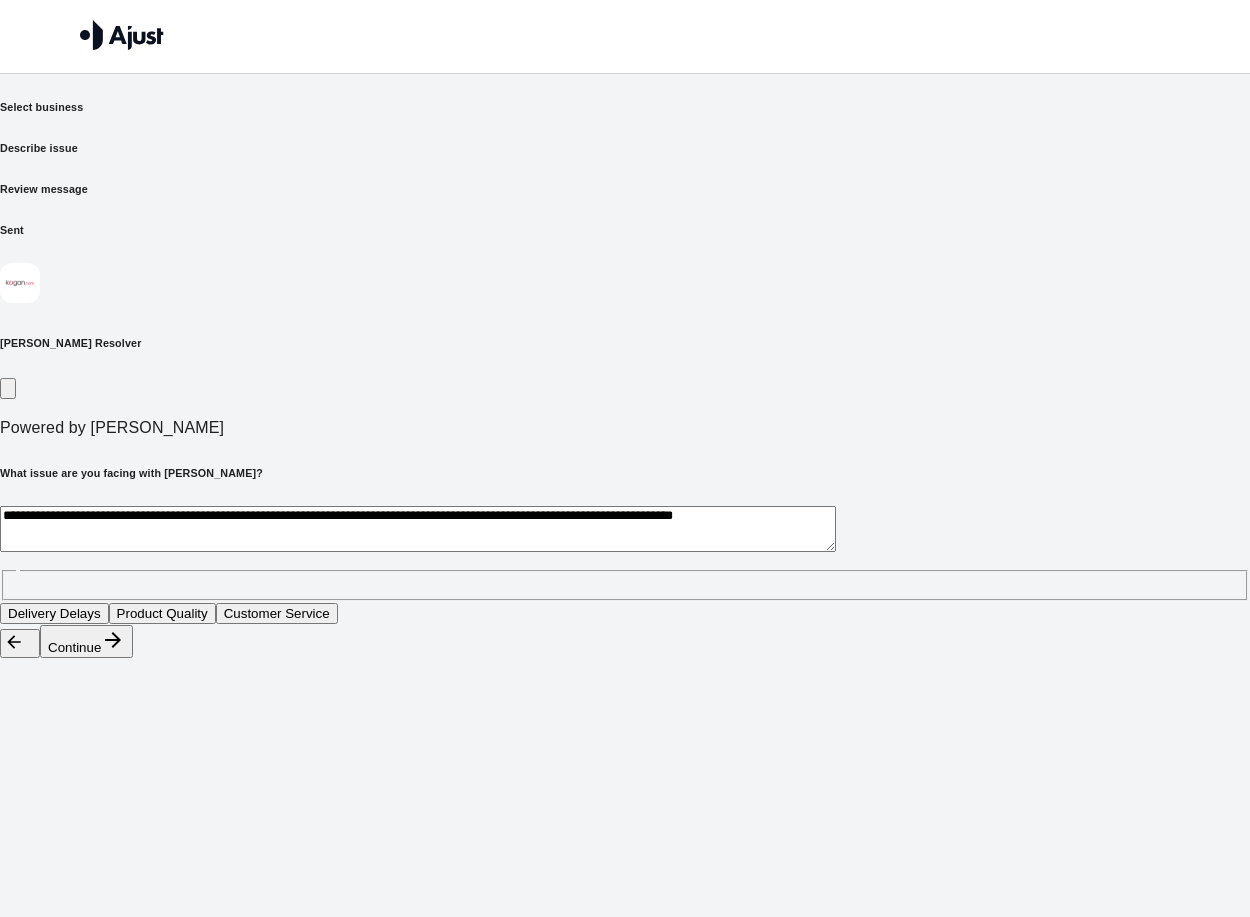 click on "**********" at bounding box center [418, 529] 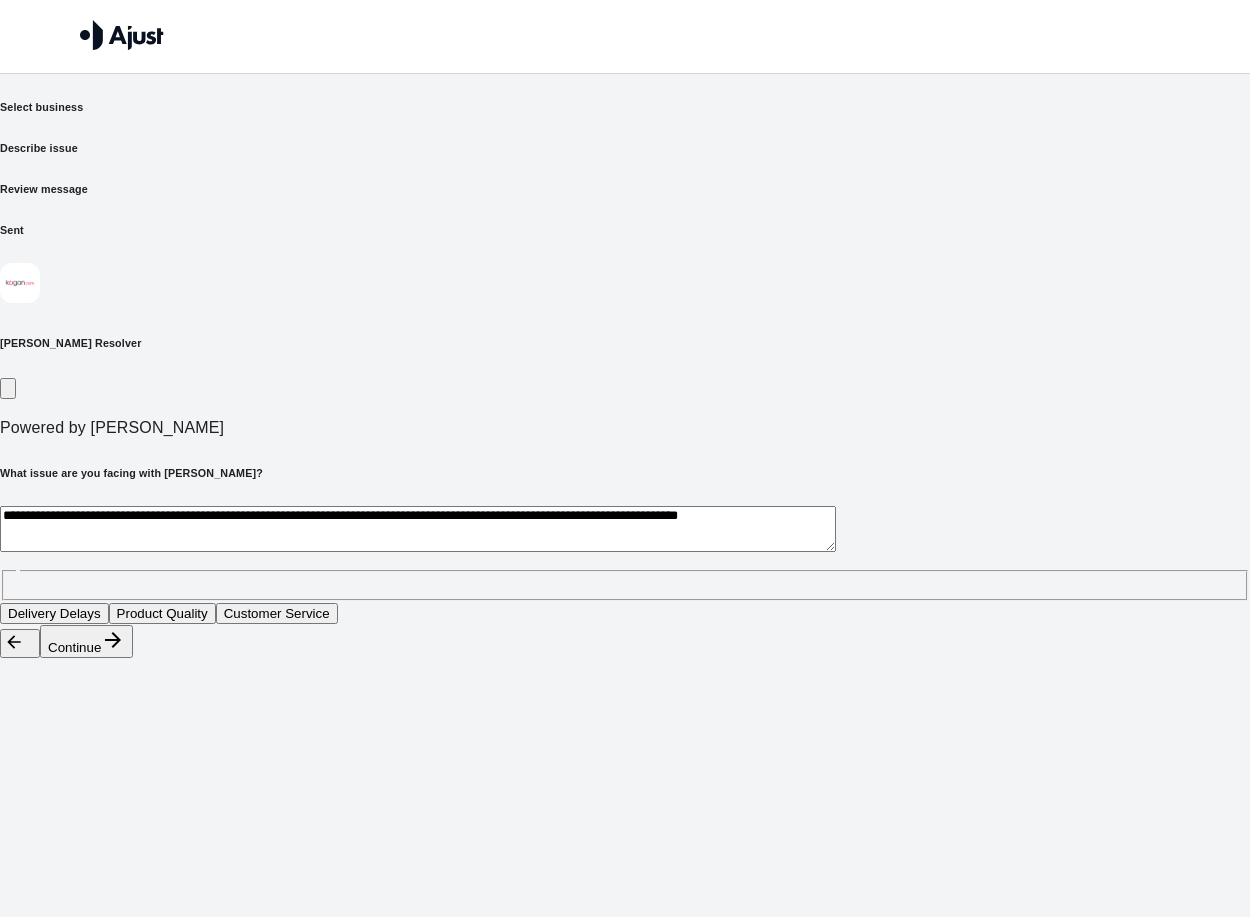 click on "**********" at bounding box center (418, 529) 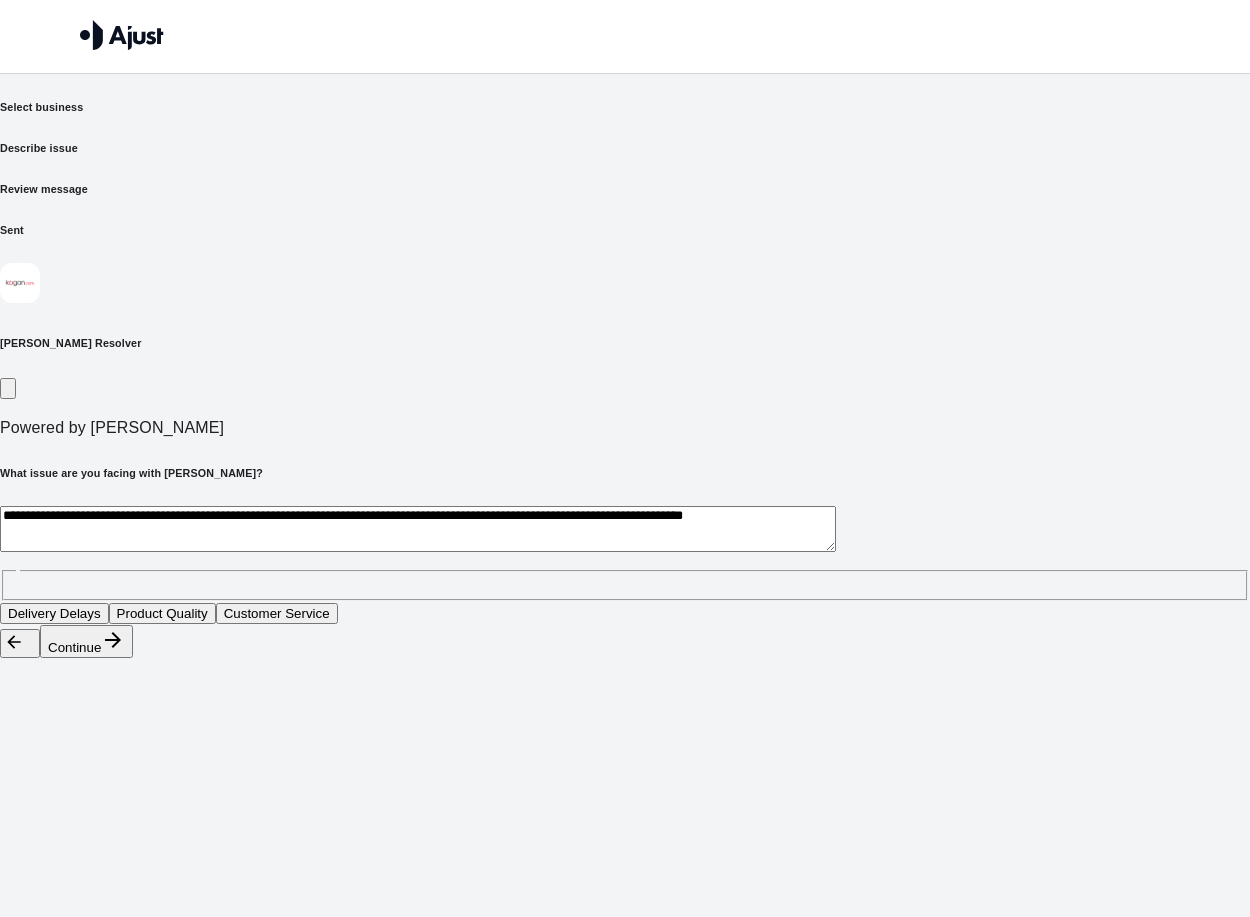 click on "**********" at bounding box center [418, 529] 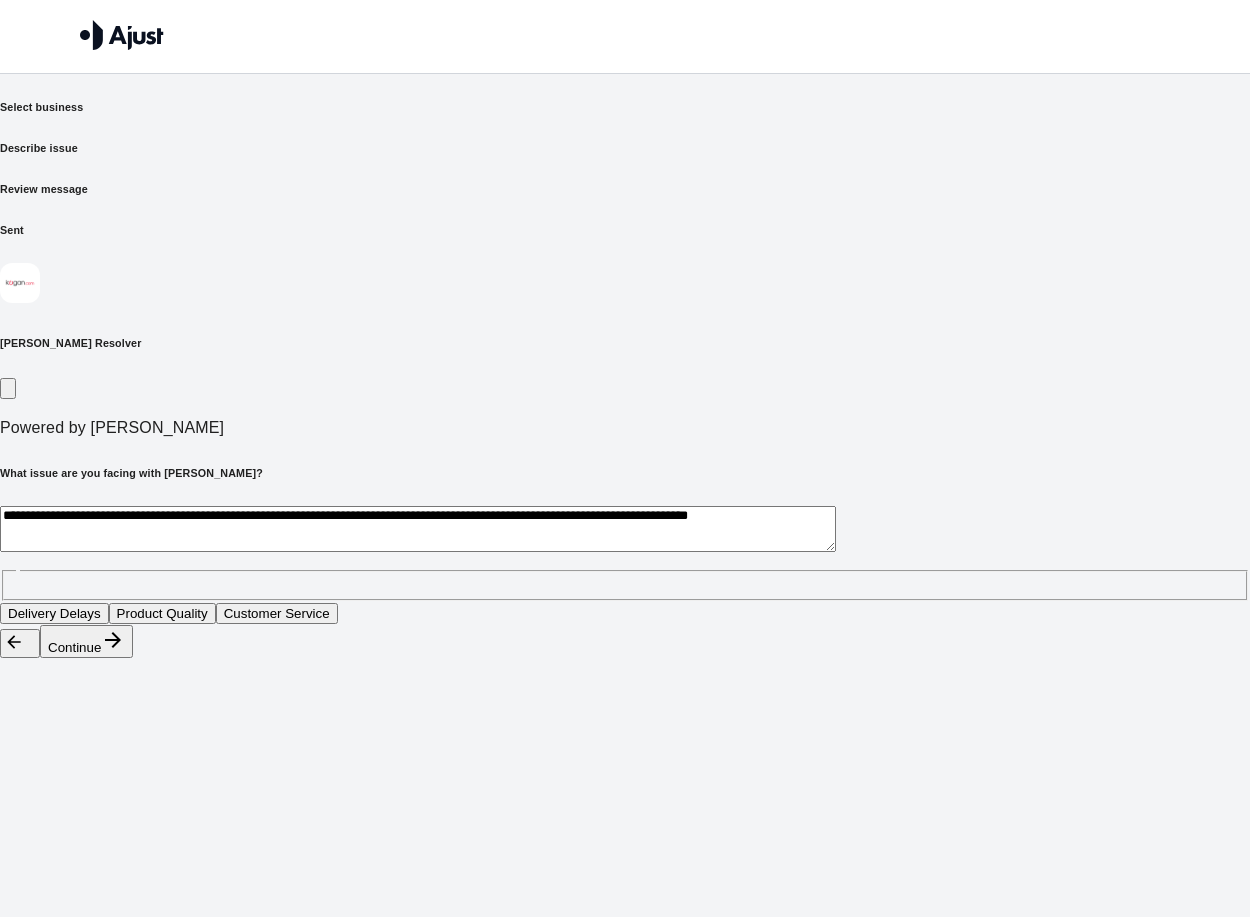 click on "**********" at bounding box center [418, 529] 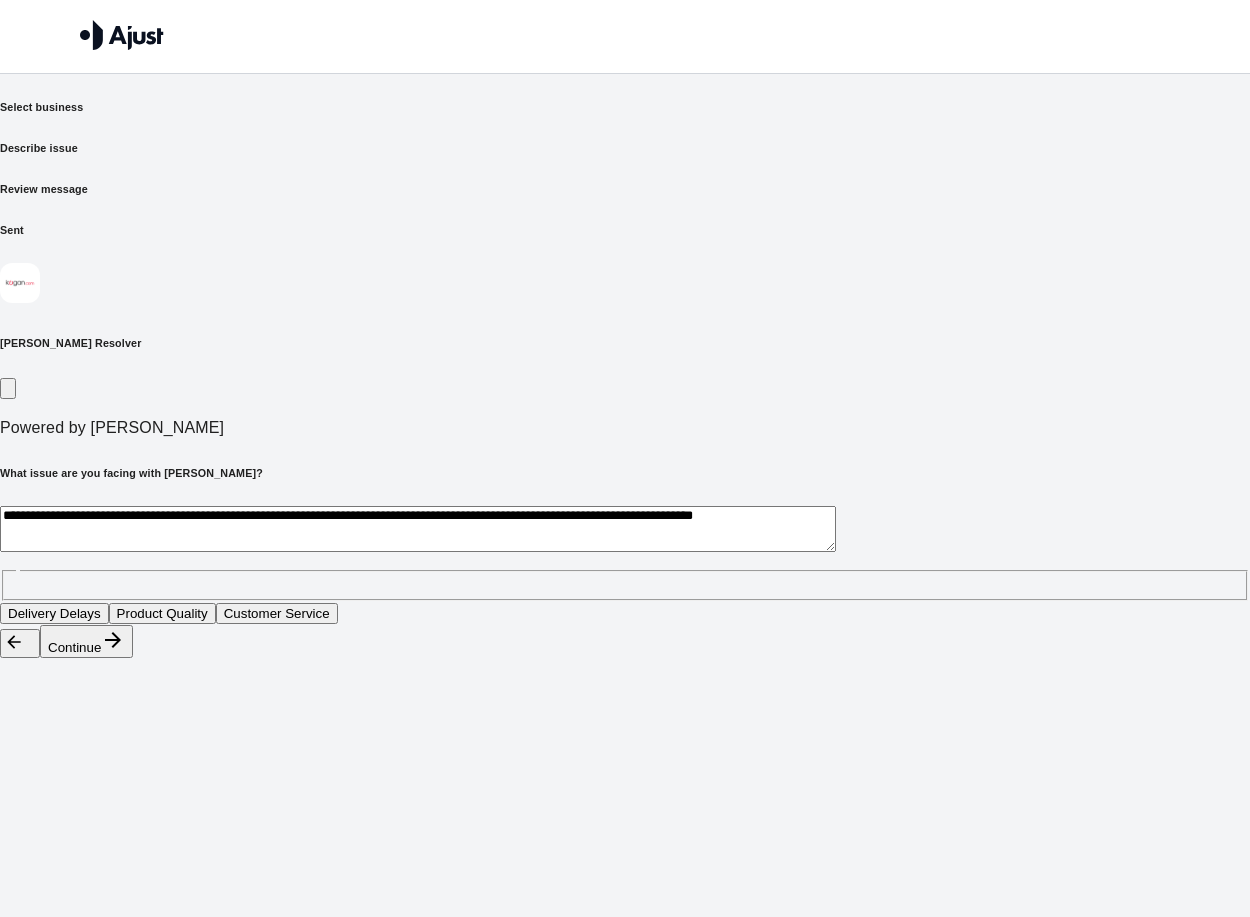 type on "**********" 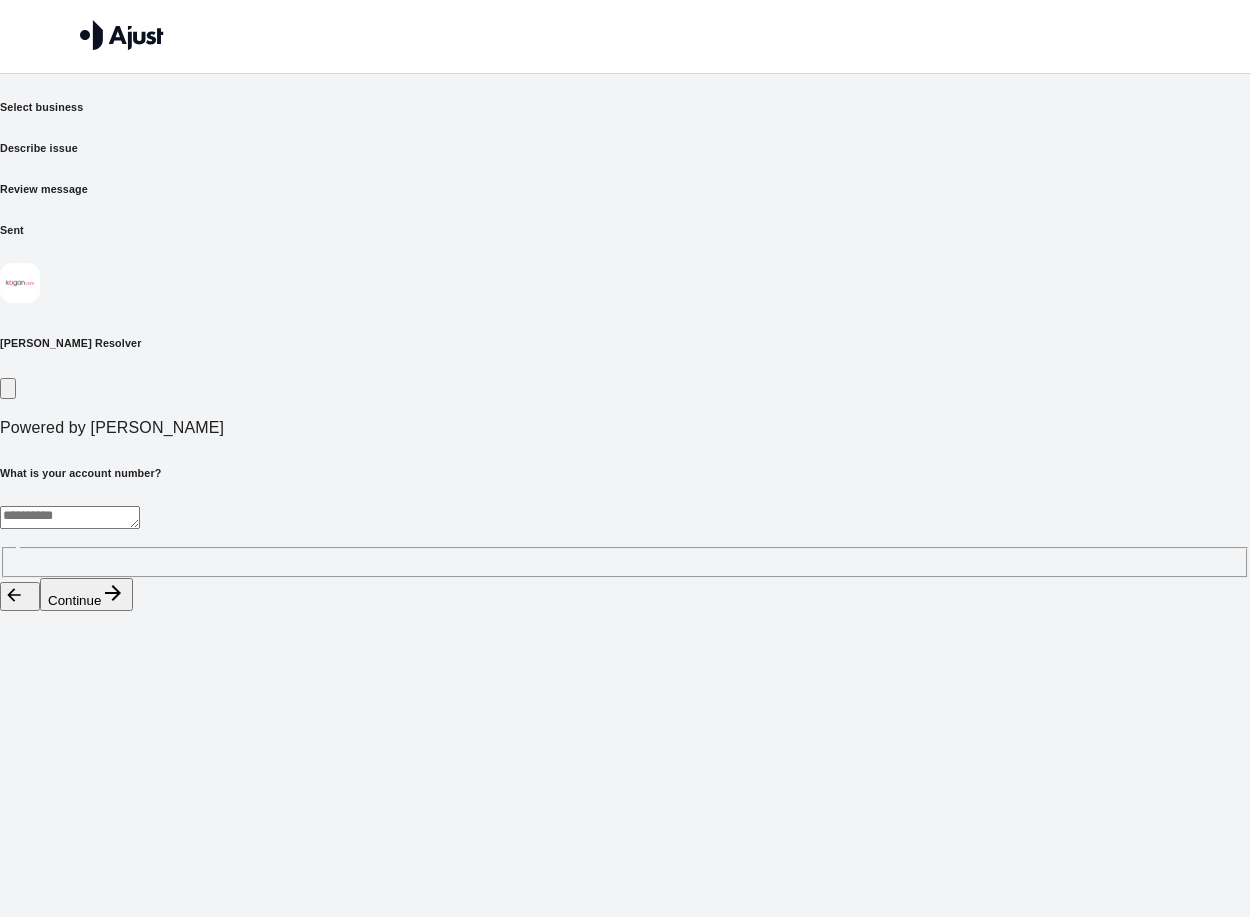 click at bounding box center [70, 517] 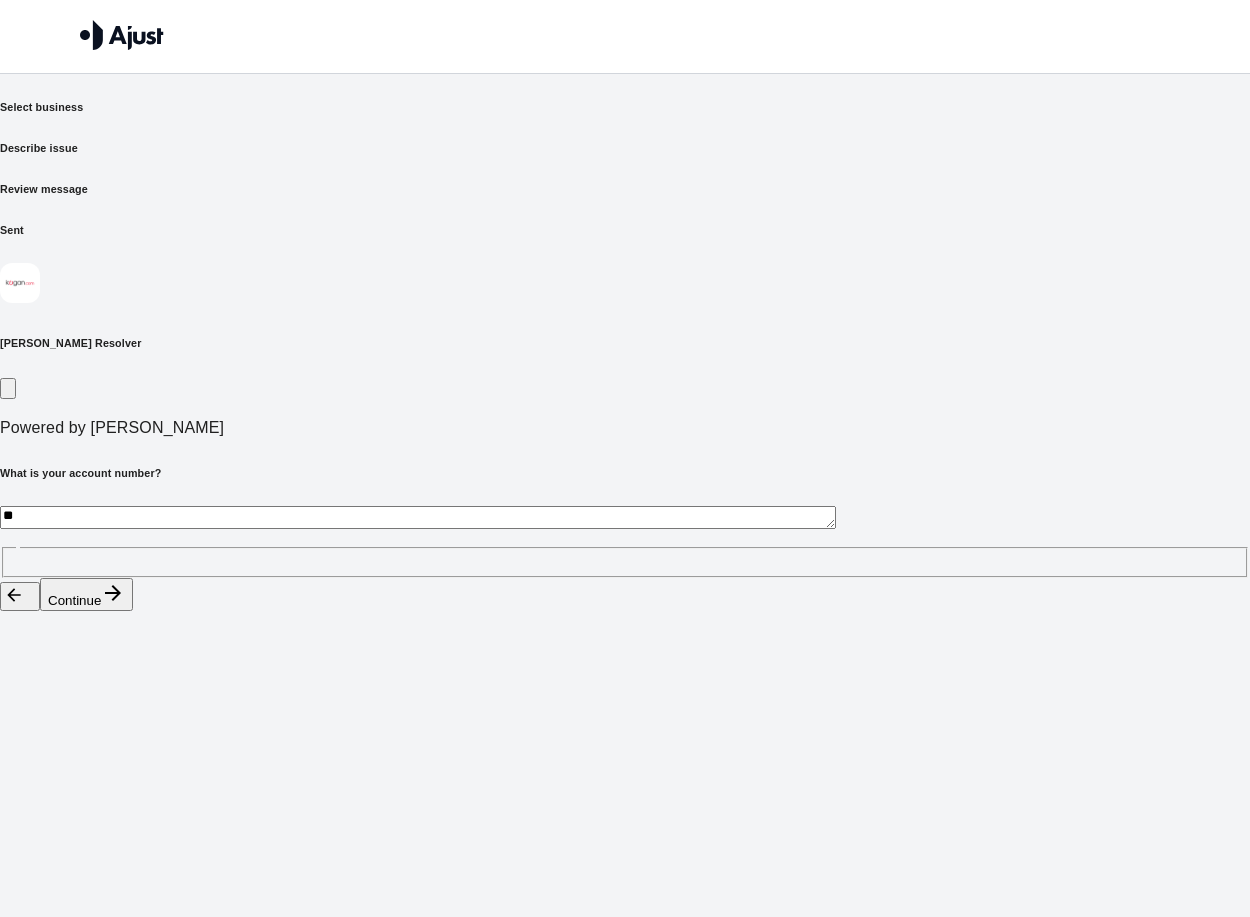 type on "*" 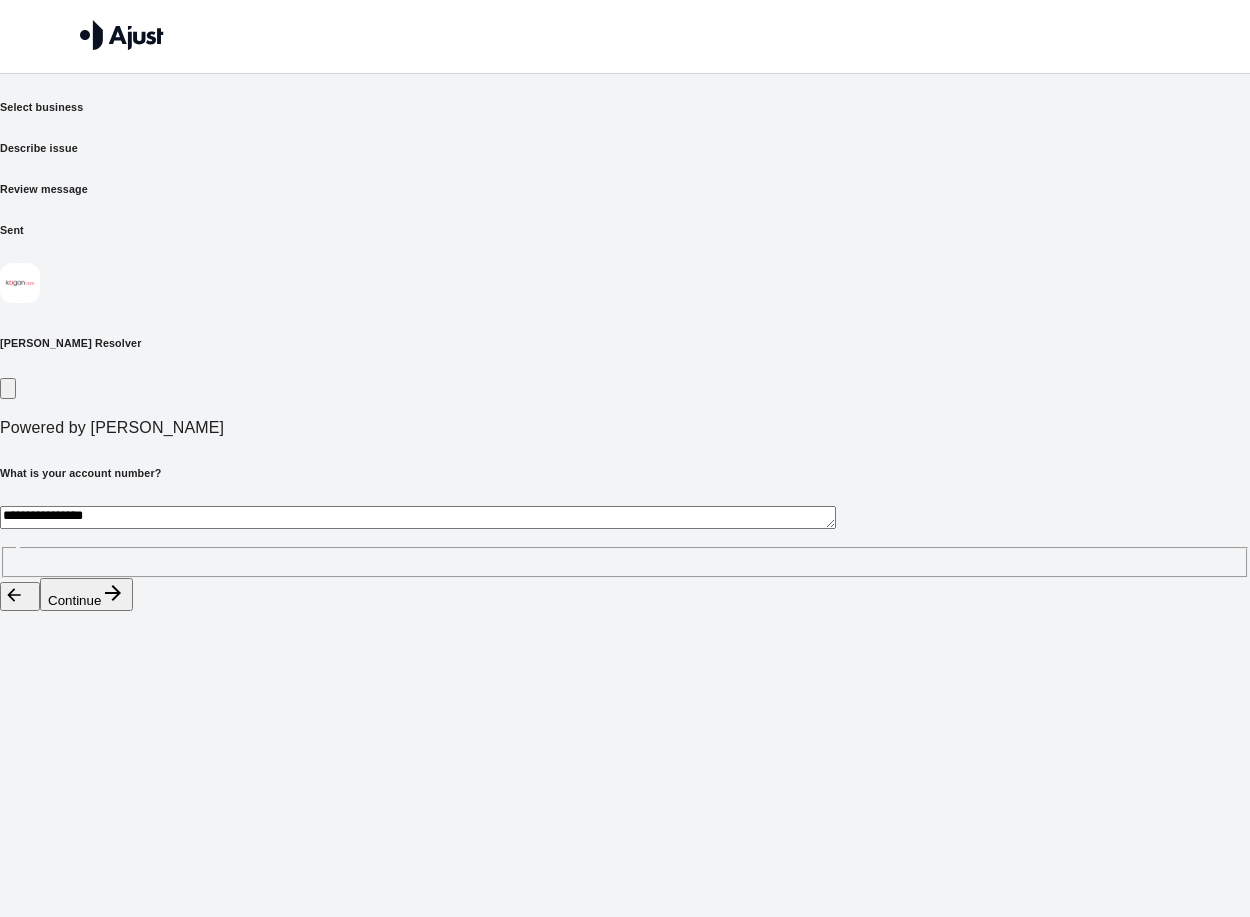 type on "**********" 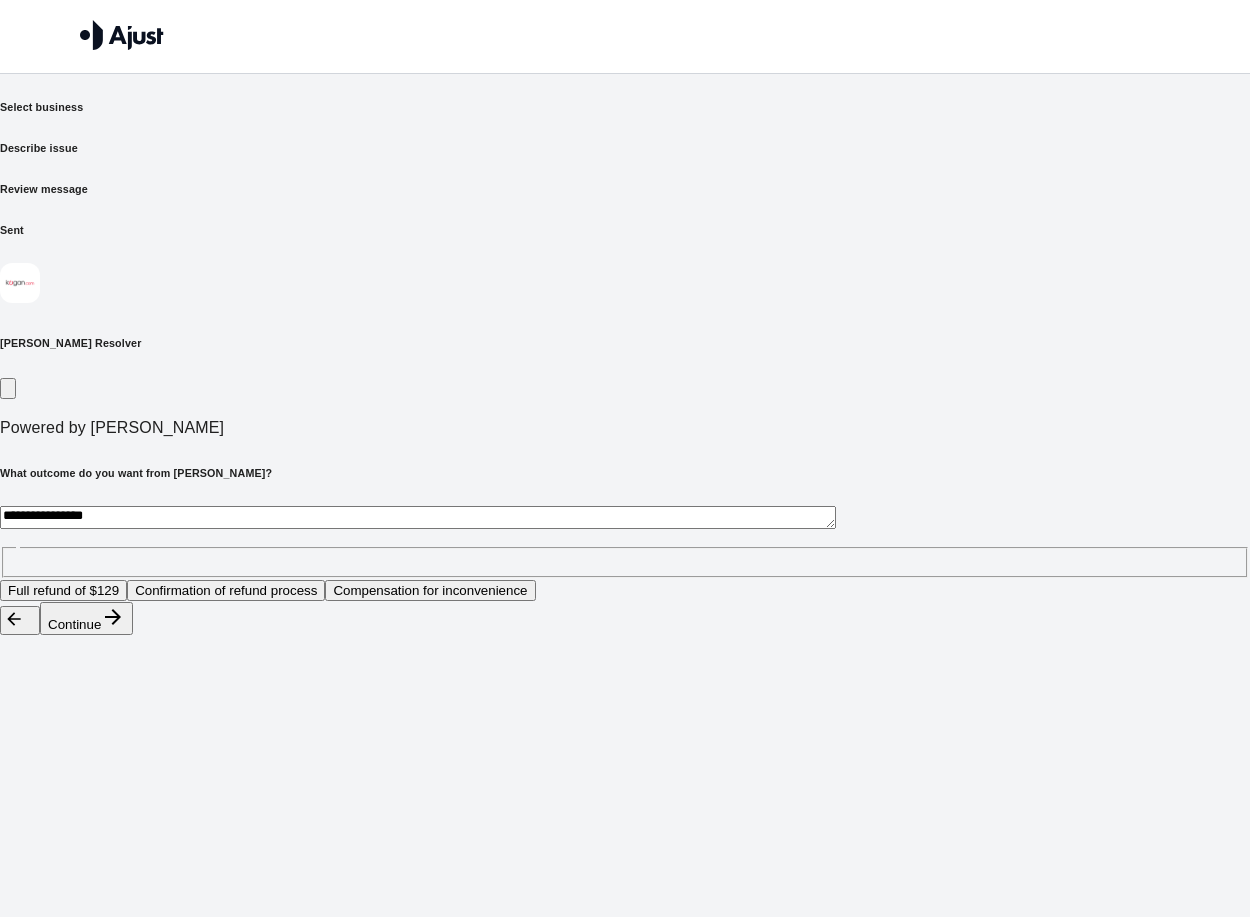 click on "**********" at bounding box center (418, 517) 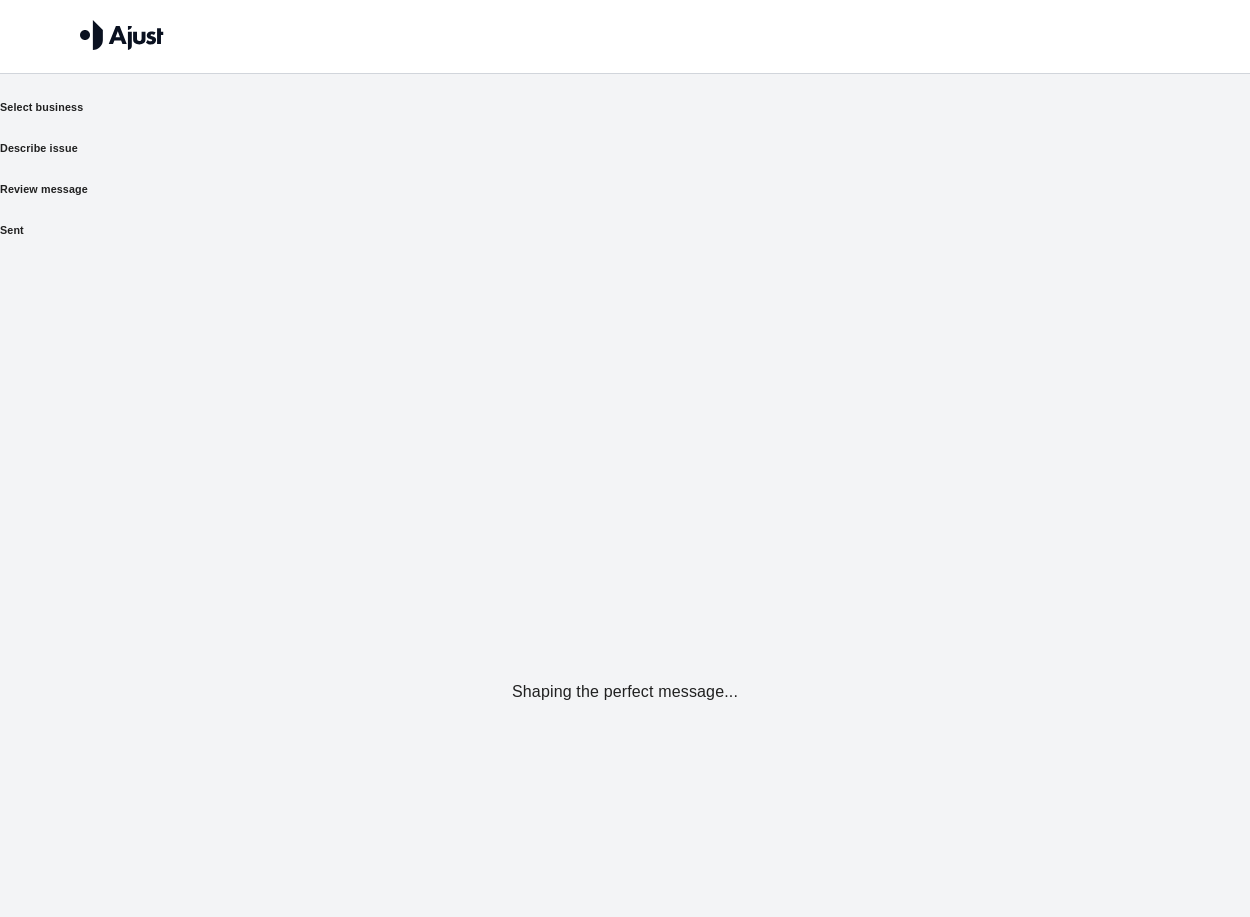 click on "Send your complaint to [PERSON_NAME] Select business Describe issue Review message Sent Shaping the perfect message..." at bounding box center (625, 361) 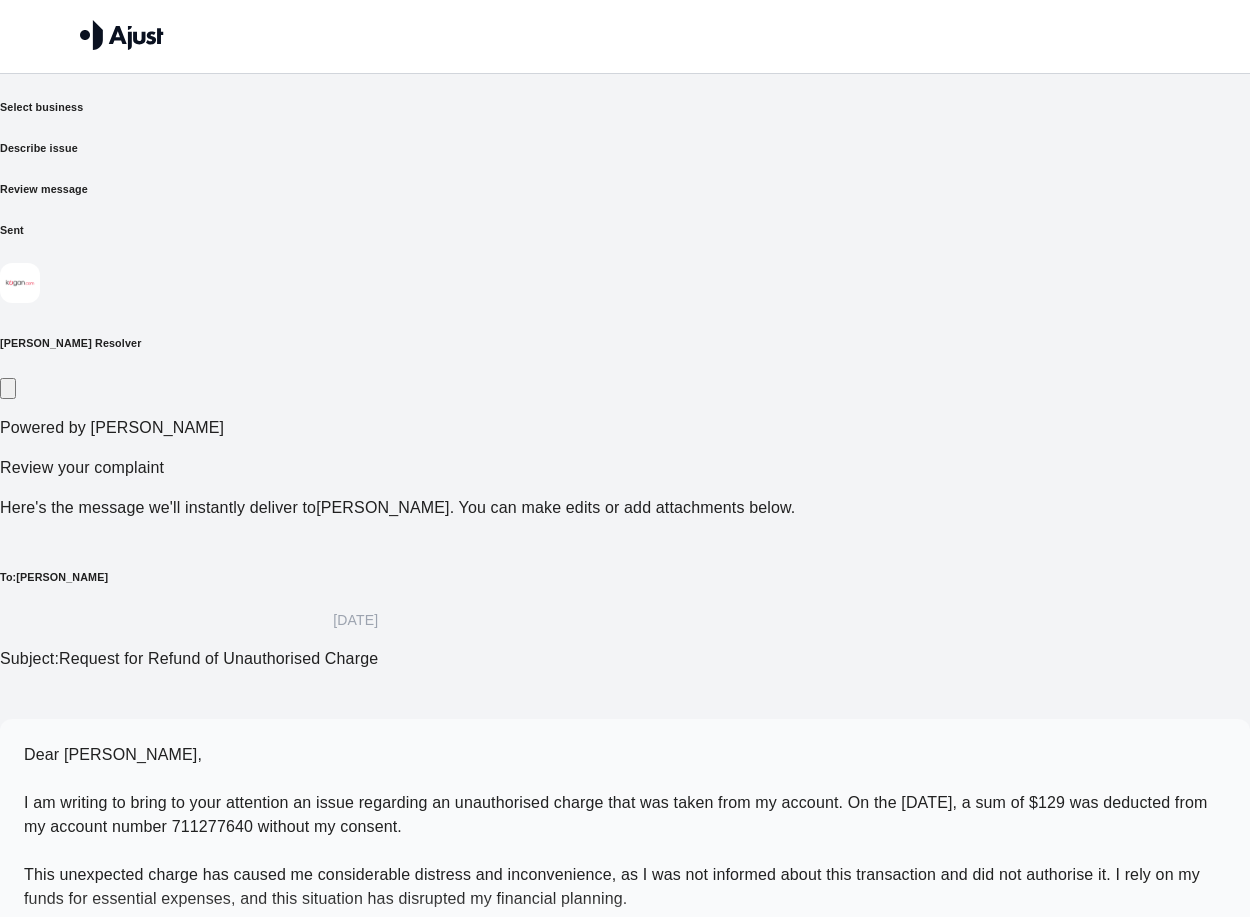 click on "Send Complaint Now" at bounding box center (82, 1073) 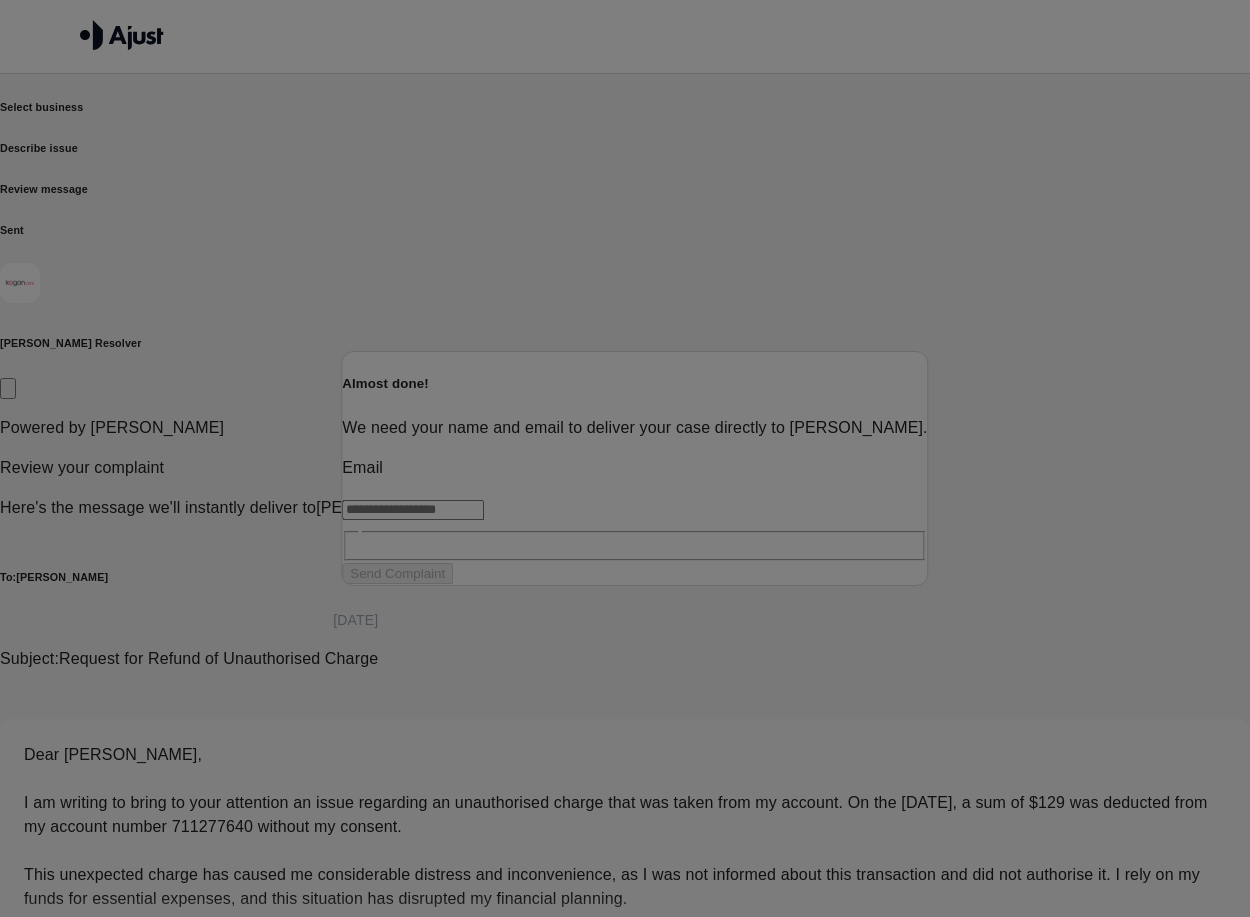 click at bounding box center (413, 510) 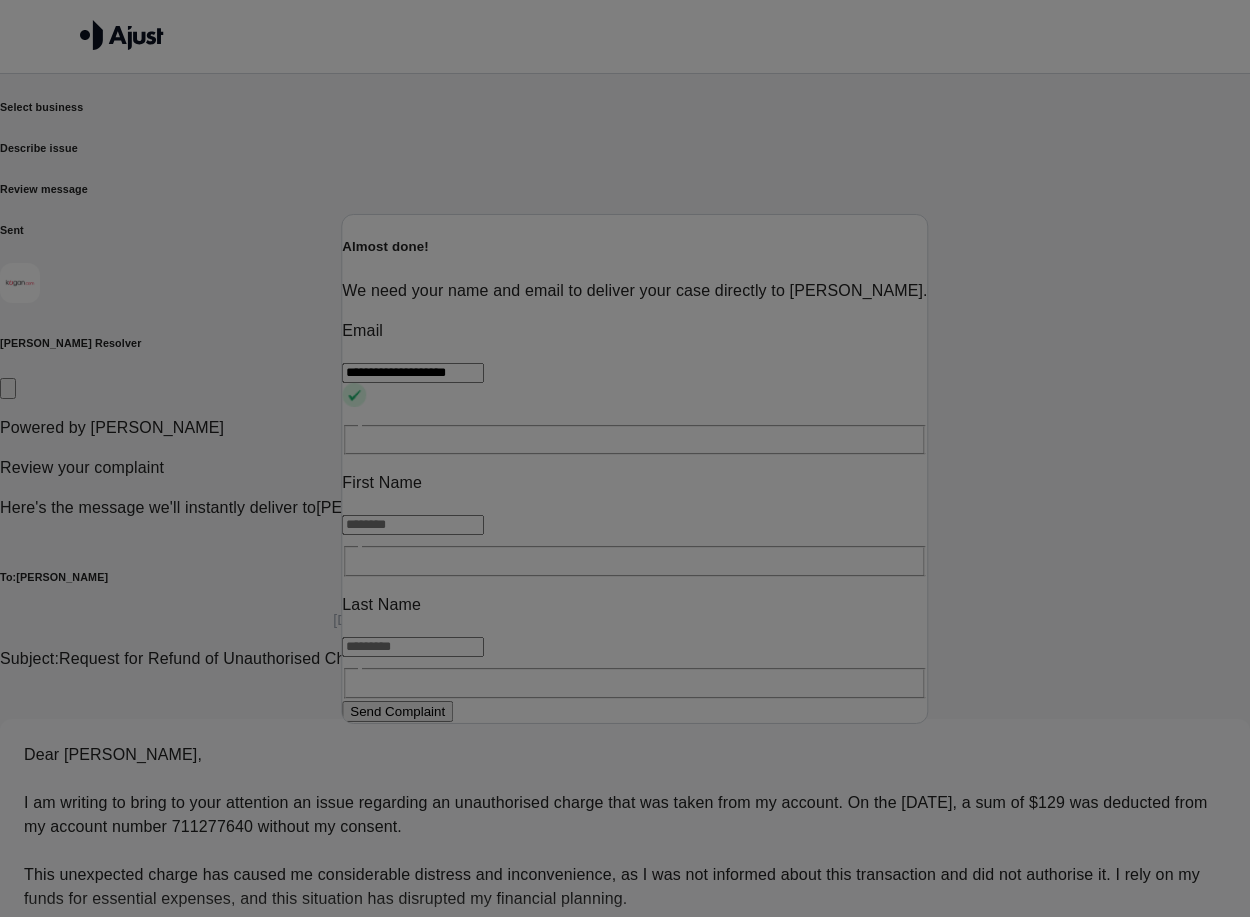 click at bounding box center (413, 525) 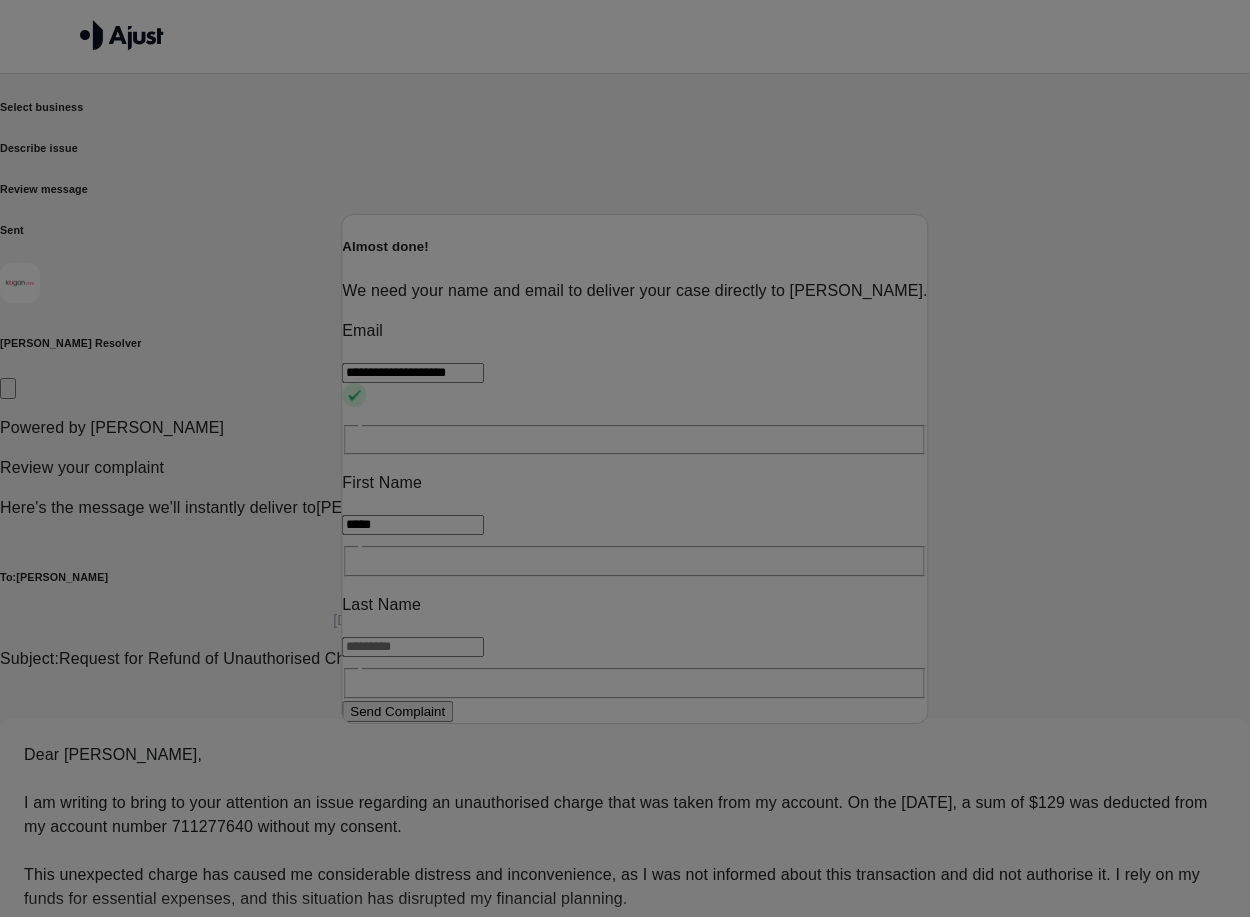 type on "*****" 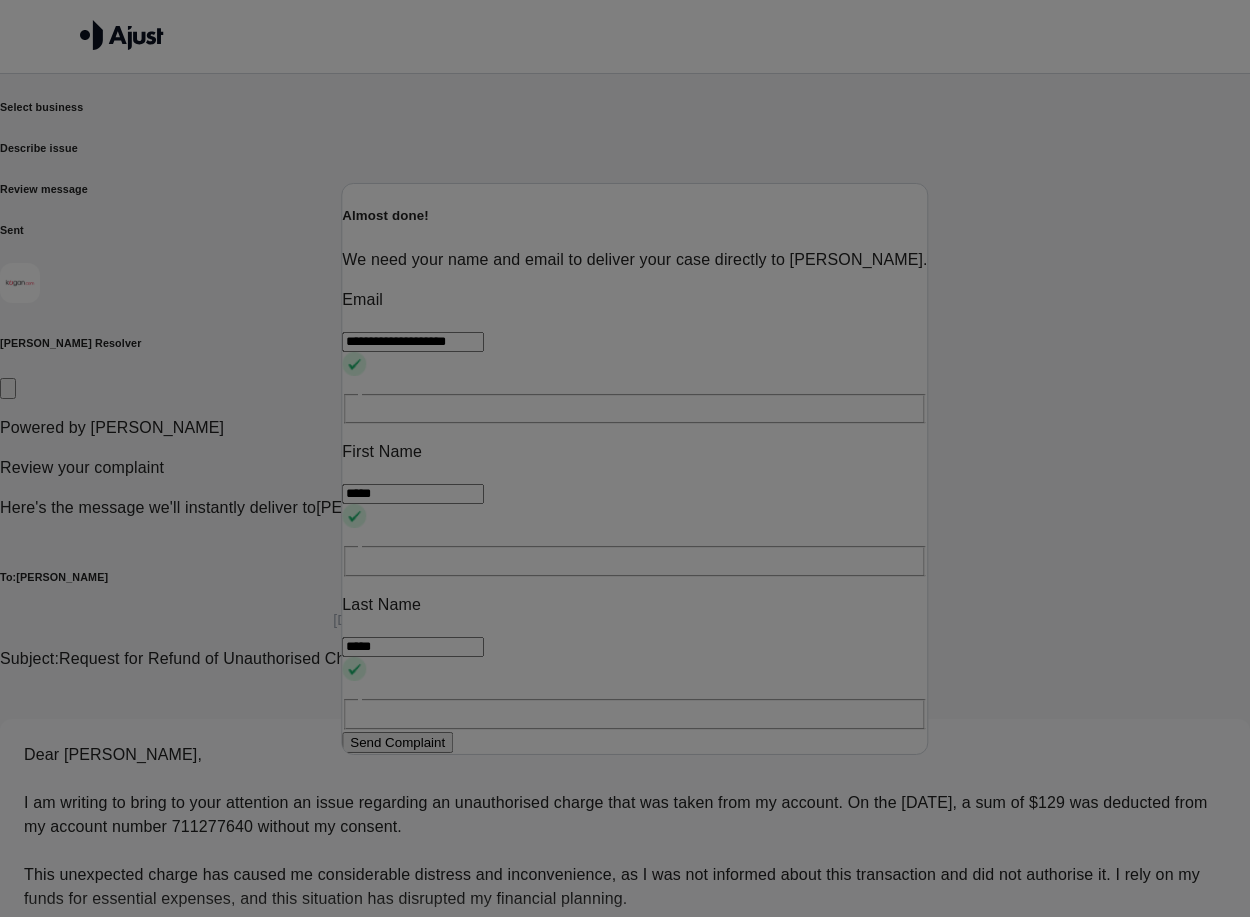 click on "Send Complaint" at bounding box center [397, 742] 